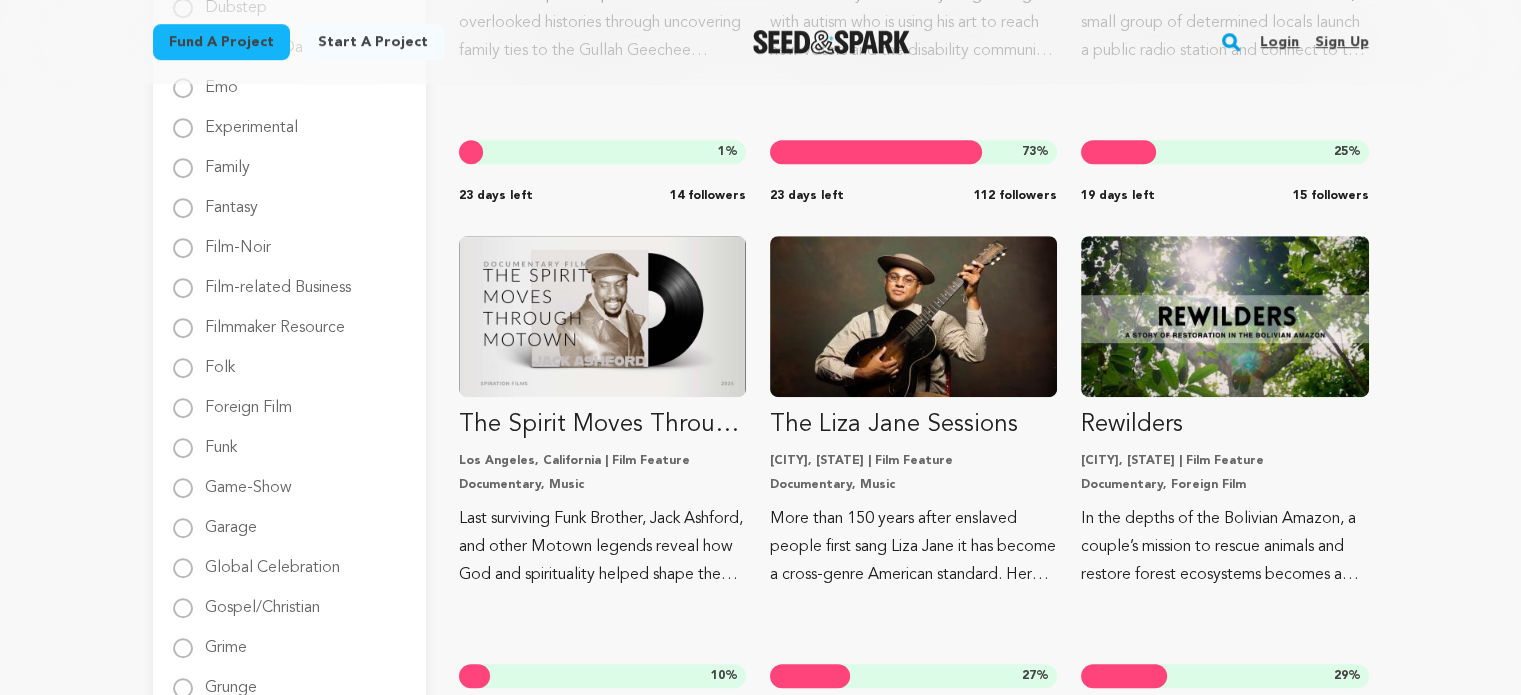 scroll, scrollTop: 1160, scrollLeft: 0, axis: vertical 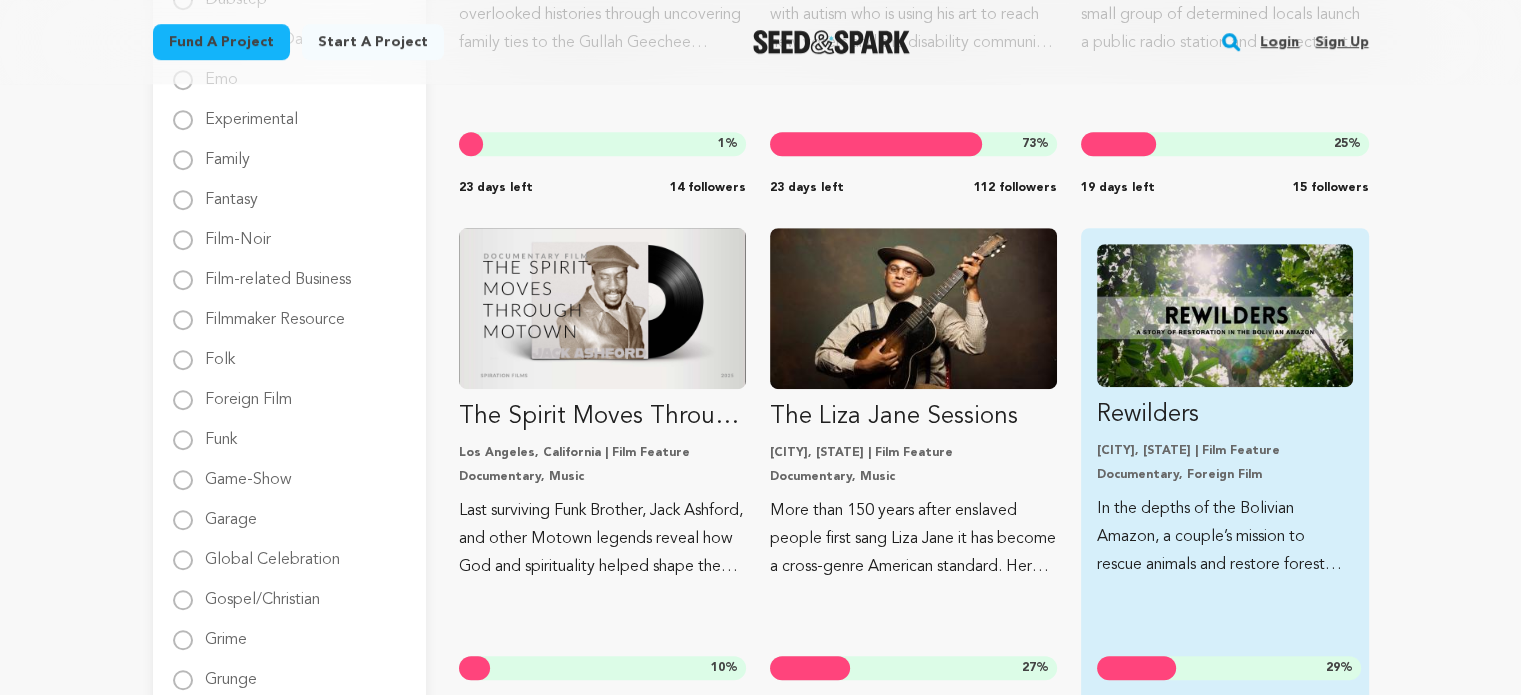click on "Rewilders
La Paz, Bolivia | Film Feature
Documentary, Foreign Film
In the depths of the Bolivian Amazon, a couple’s mission to rescue animals and restore forest ecosystems becomes a quiet act of resistance.
29 %
9 days left
44 followers" at bounding box center (1224, 411) 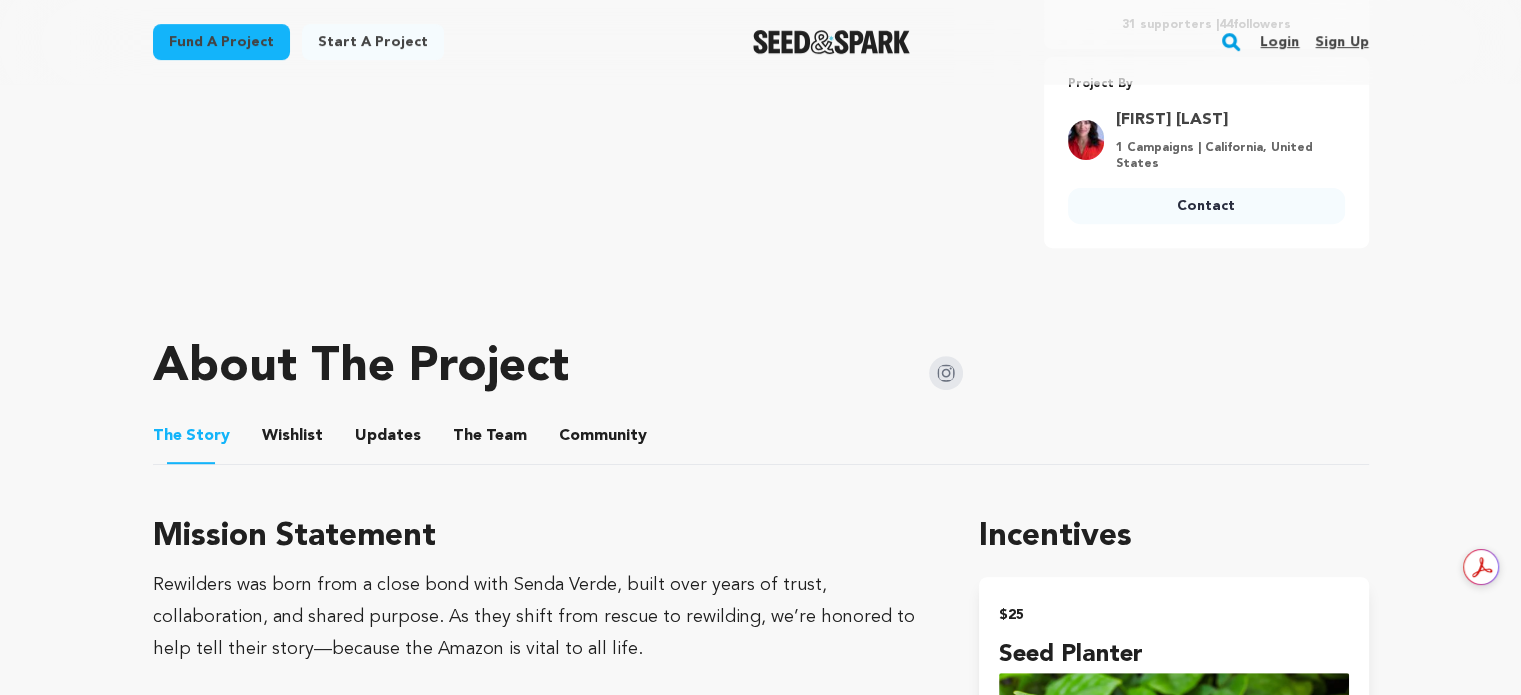 scroll, scrollTop: 750, scrollLeft: 0, axis: vertical 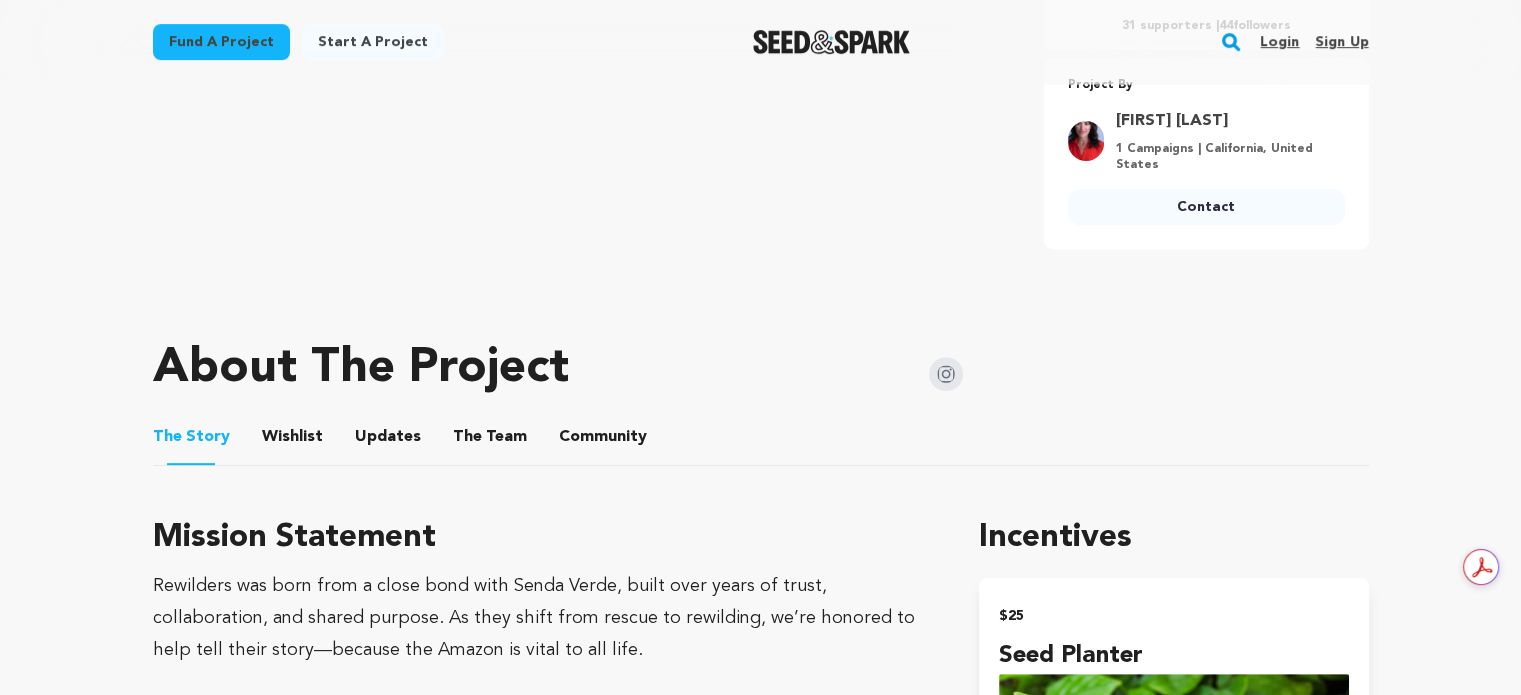 click on "Wishlist" at bounding box center [292, 441] 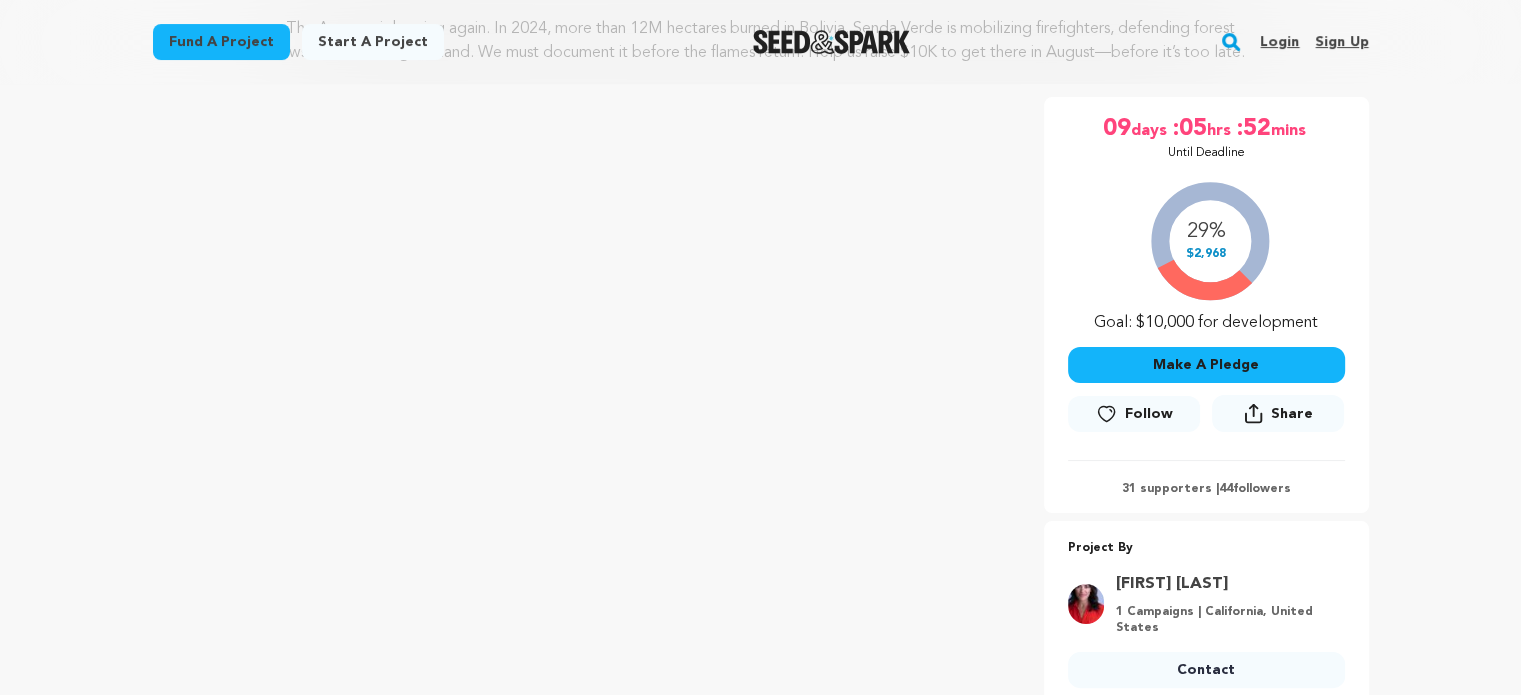 scroll, scrollTop: 195, scrollLeft: 0, axis: vertical 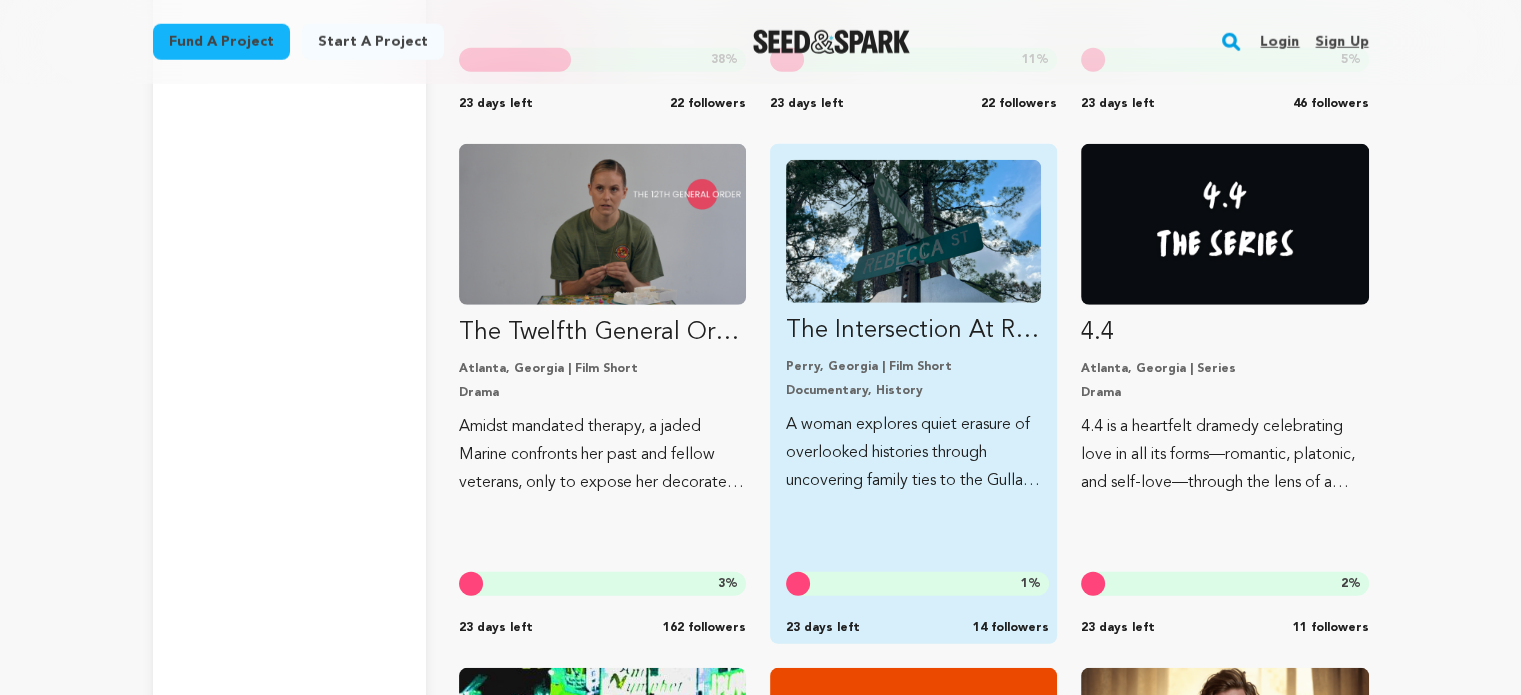 click on "A woman explores quiet erasure of overlooked histories through uncovering family ties to the Gullah Geechee community." at bounding box center (913, 453) 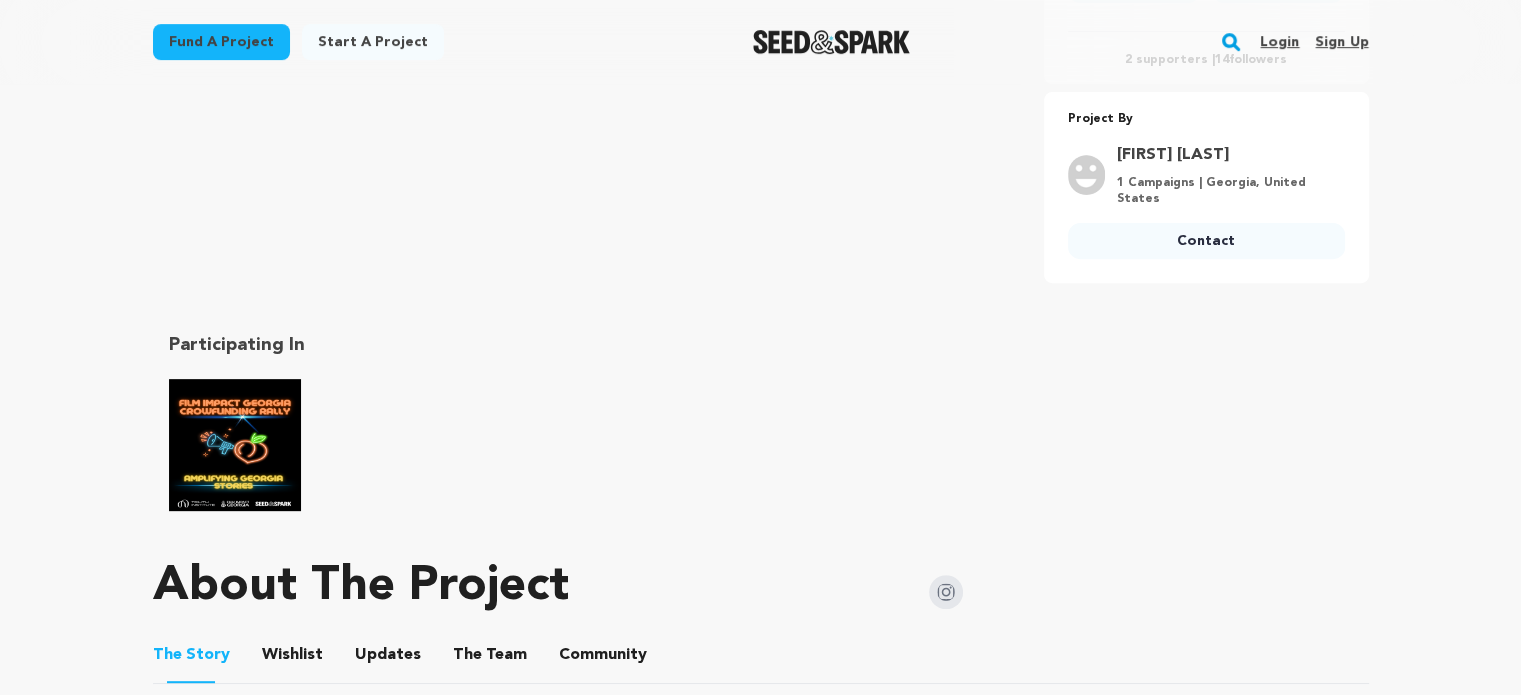 scroll, scrollTop: 718, scrollLeft: 0, axis: vertical 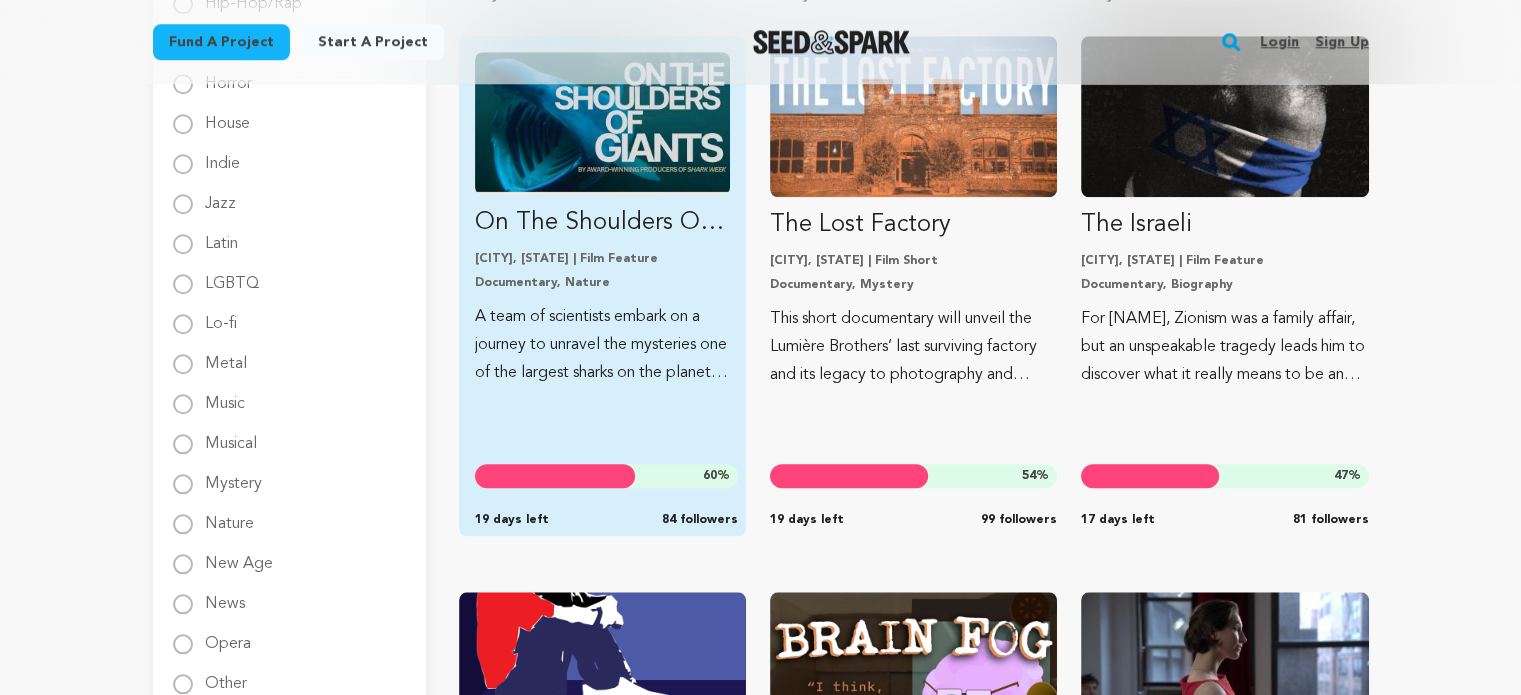 click at bounding box center (602, 123) 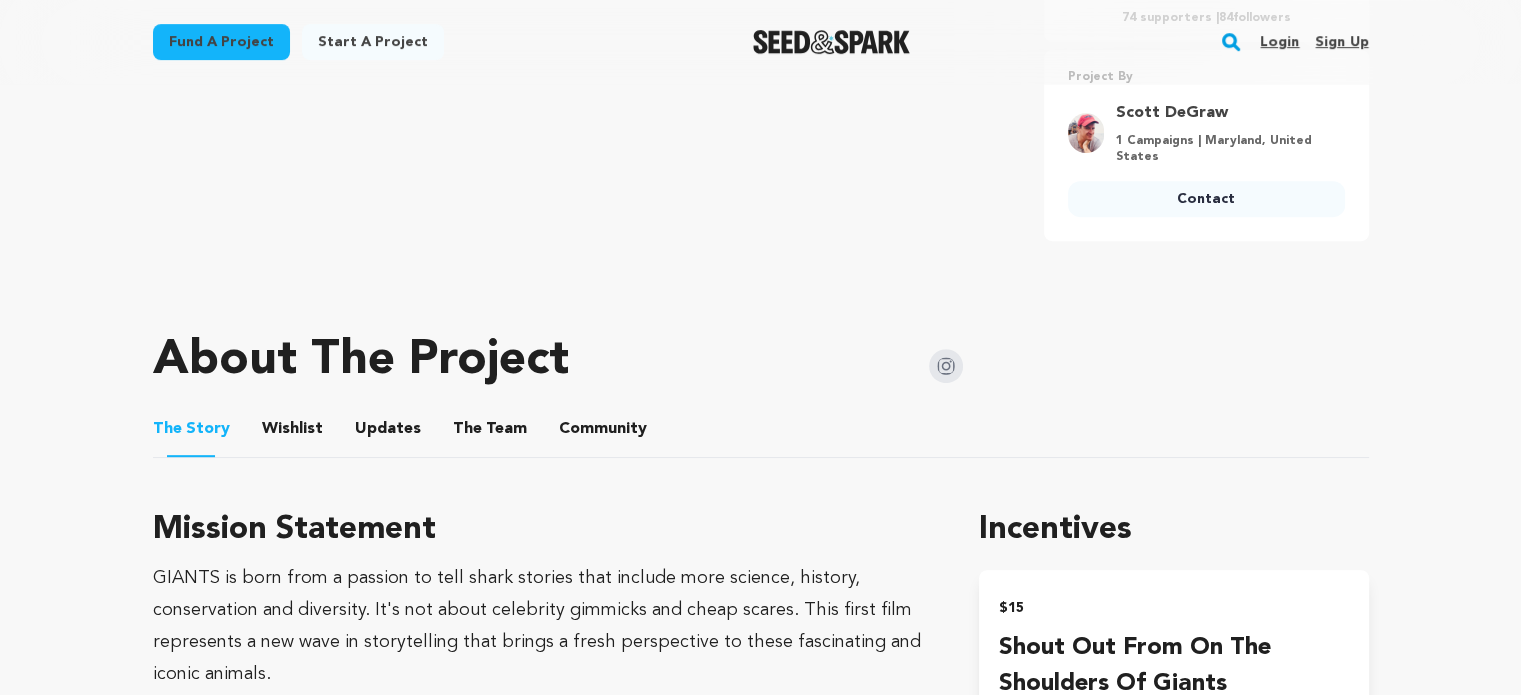 scroll, scrollTop: 776, scrollLeft: 0, axis: vertical 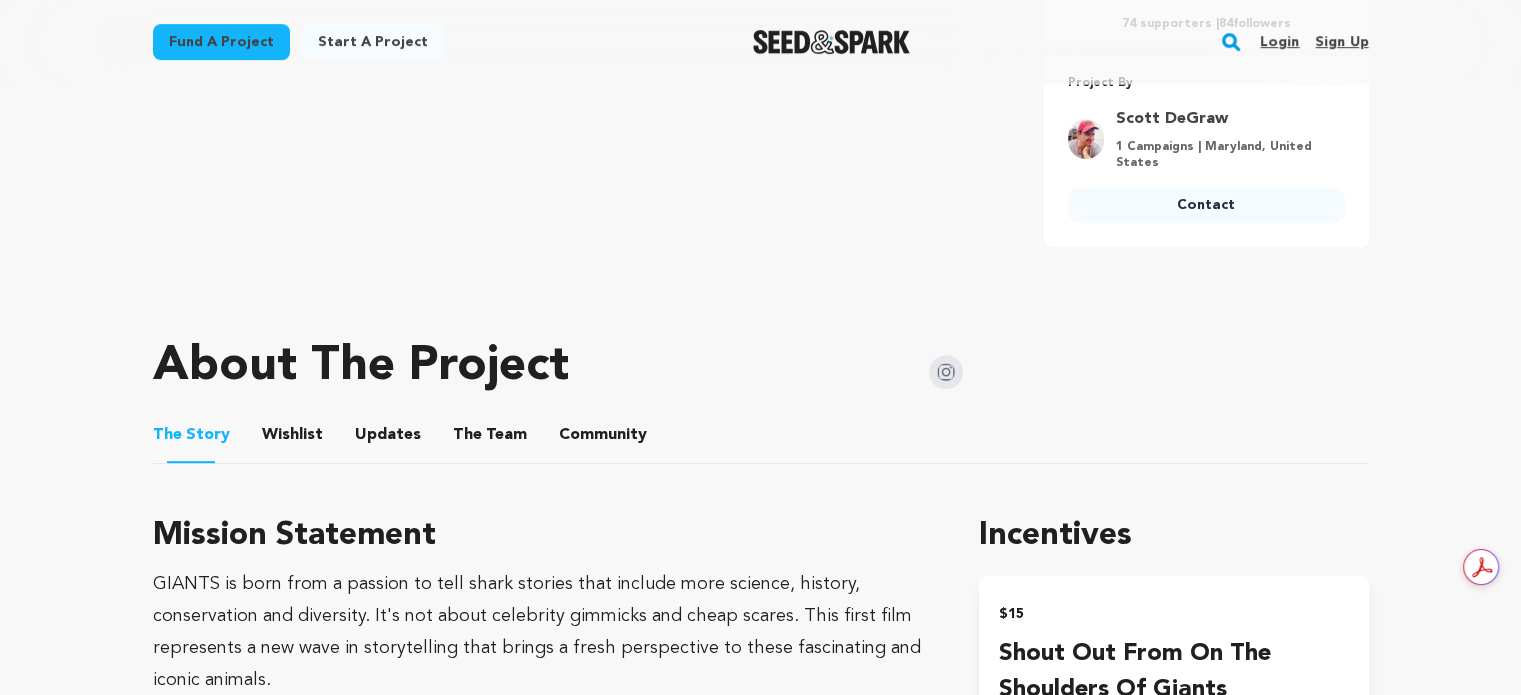 click on "Wishlist" at bounding box center (292, 439) 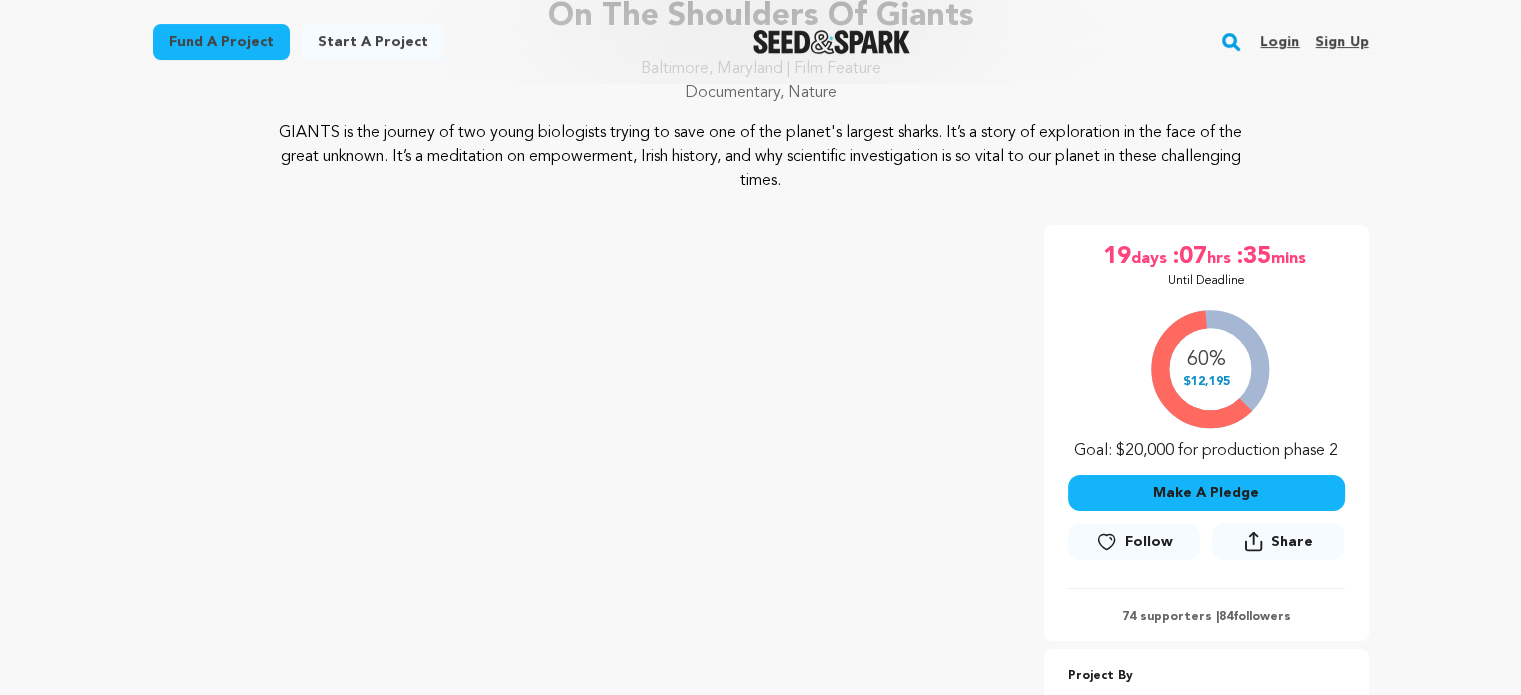 scroll, scrollTop: 0, scrollLeft: 0, axis: both 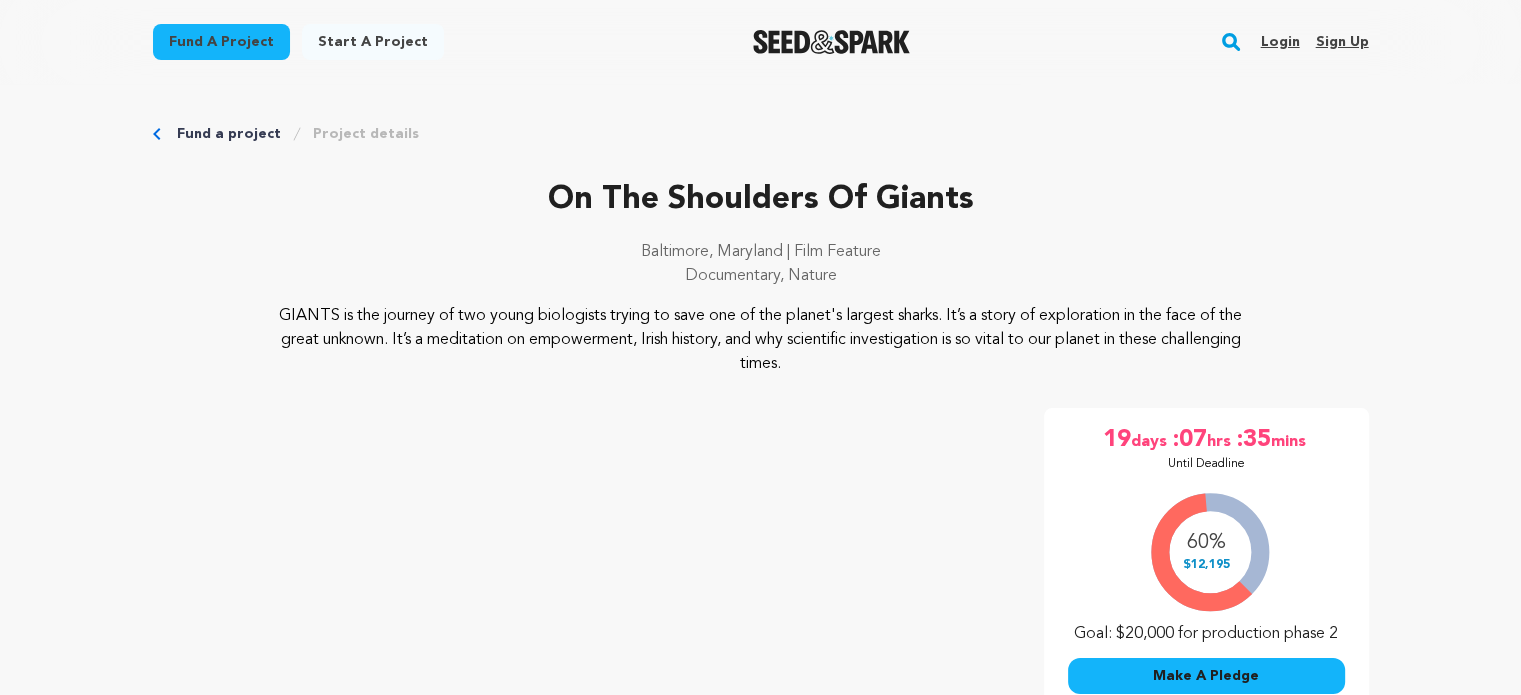 click on "Fund a project" at bounding box center [229, 134] 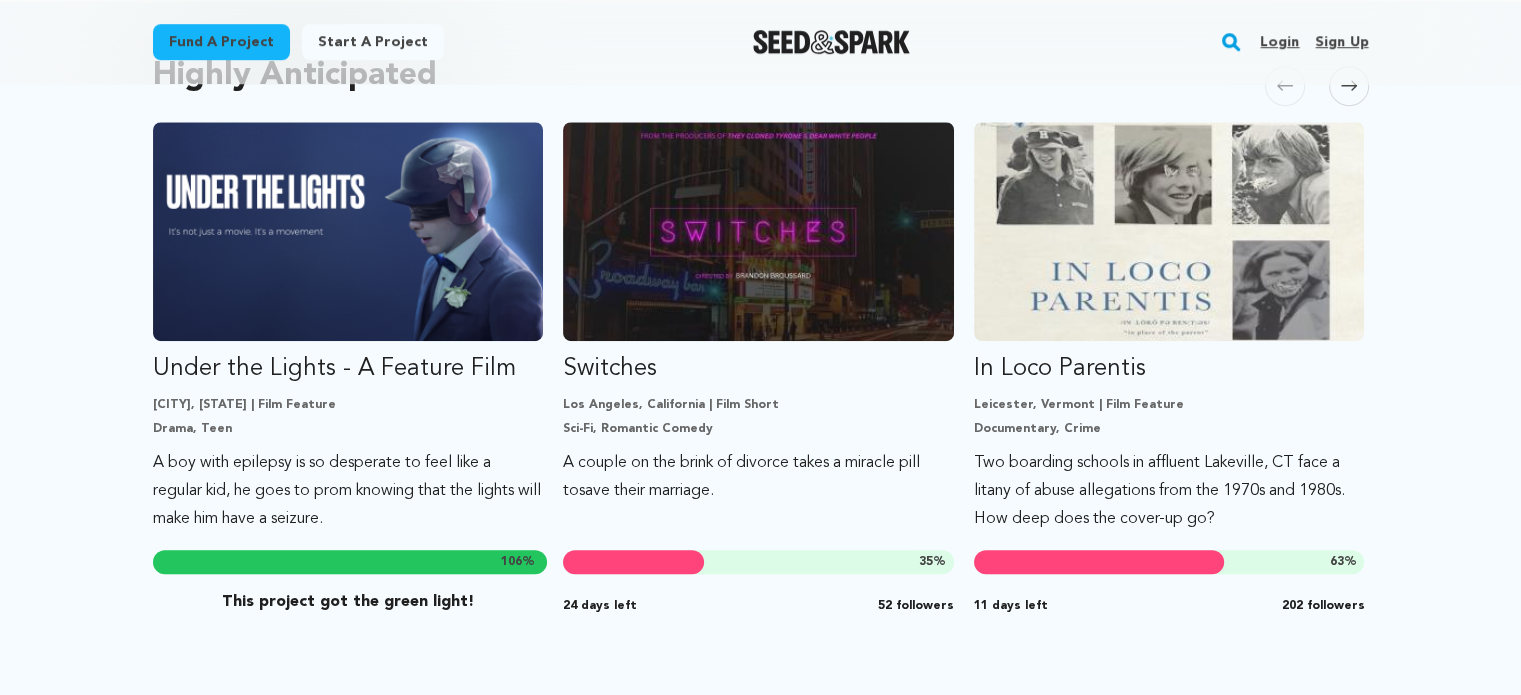 scroll, scrollTop: 1096, scrollLeft: 0, axis: vertical 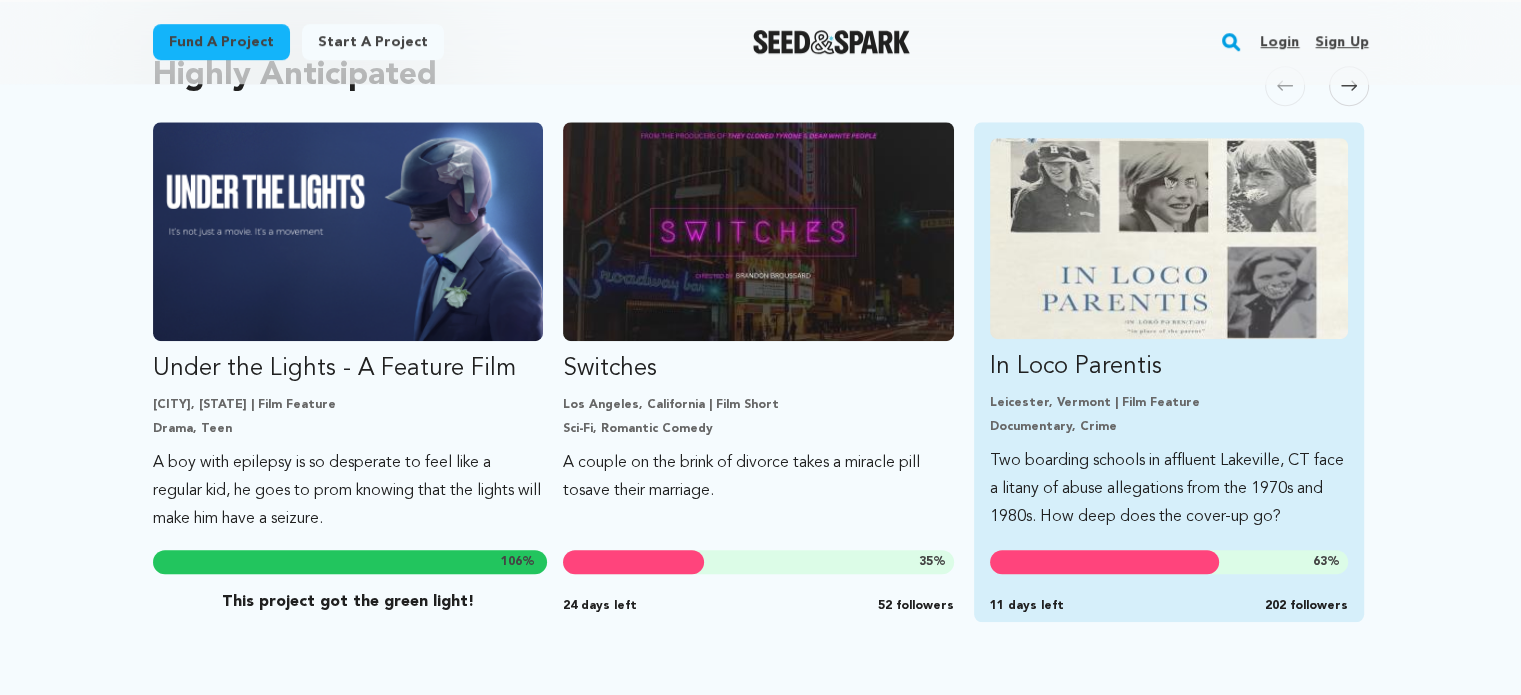 click on "Two boarding schools in affluent Lakeville, CT face a litany of abuse allegations from the 1970s and 1980s. How deep does the cover-up go?" at bounding box center (1169, 489) 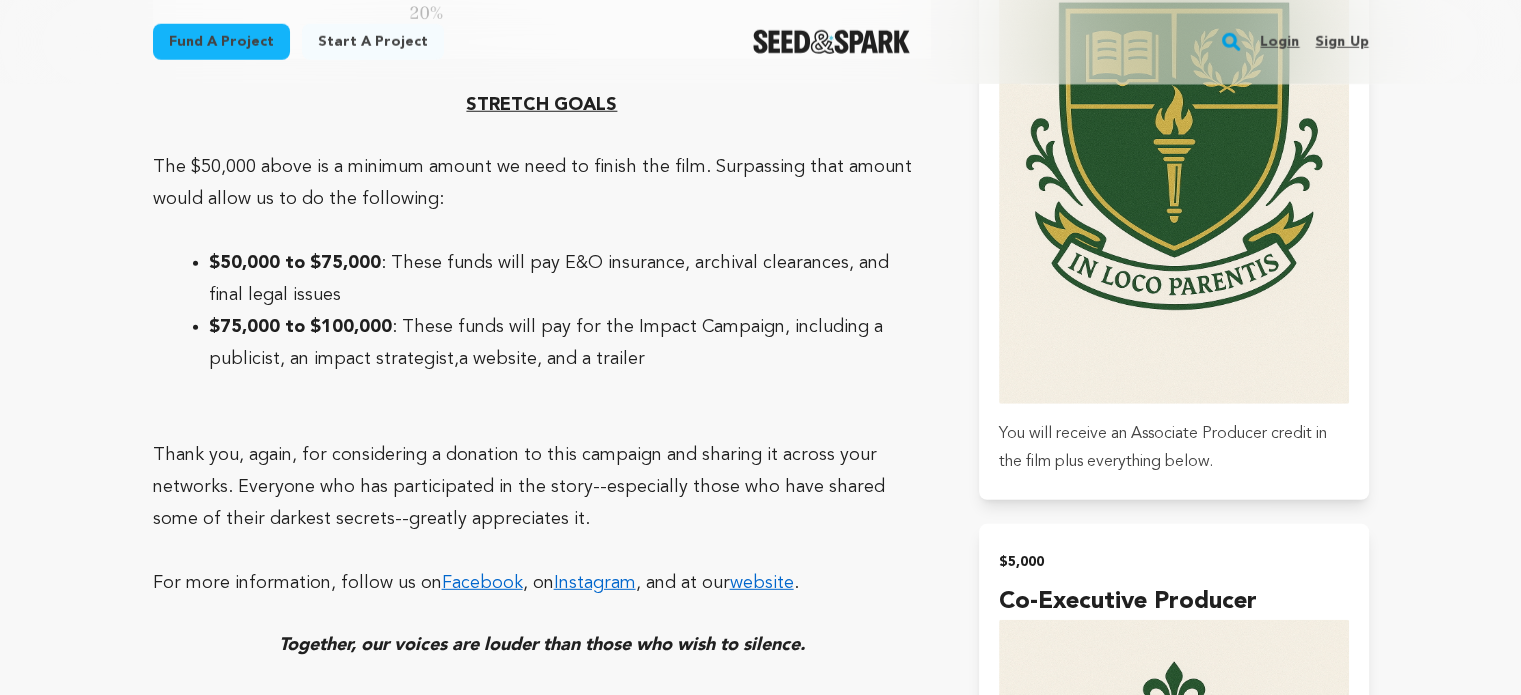 scroll, scrollTop: 5606, scrollLeft: 0, axis: vertical 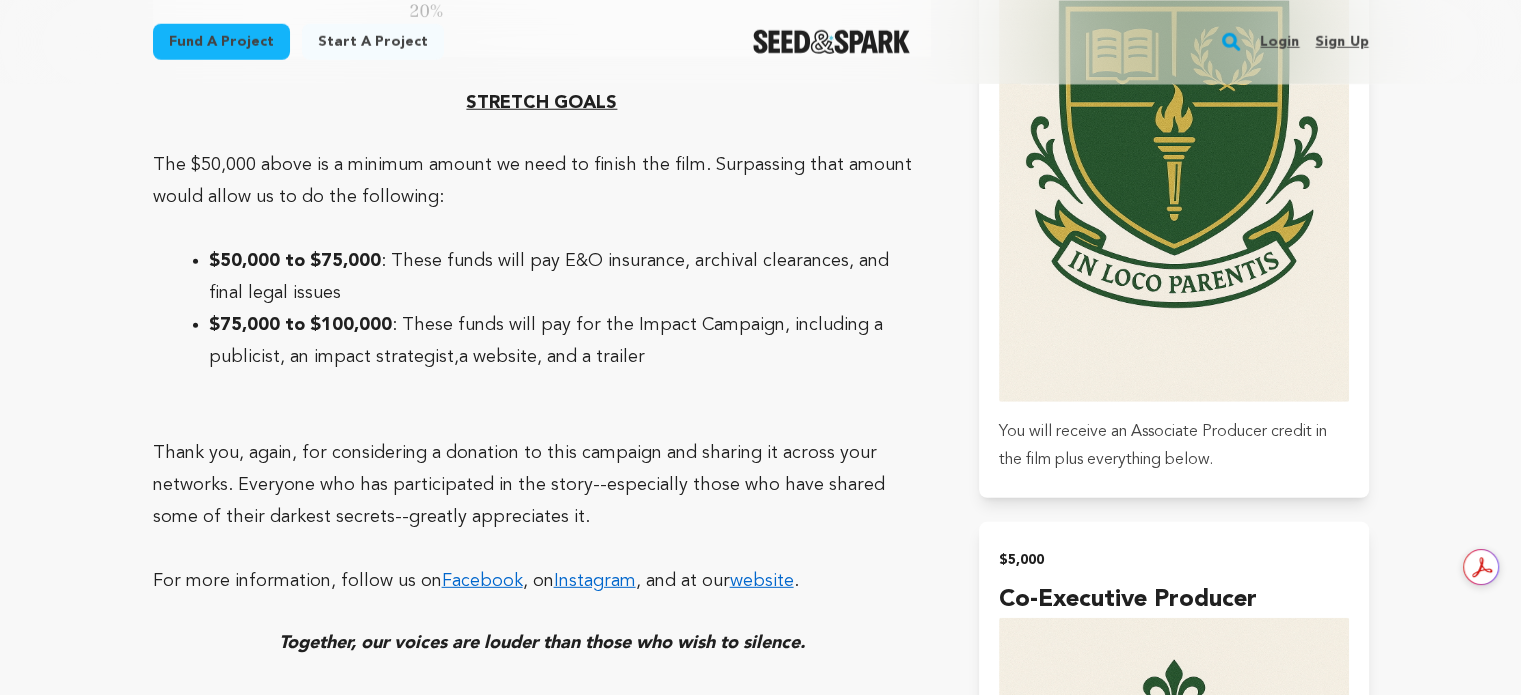 click on "website" at bounding box center [762, 581] 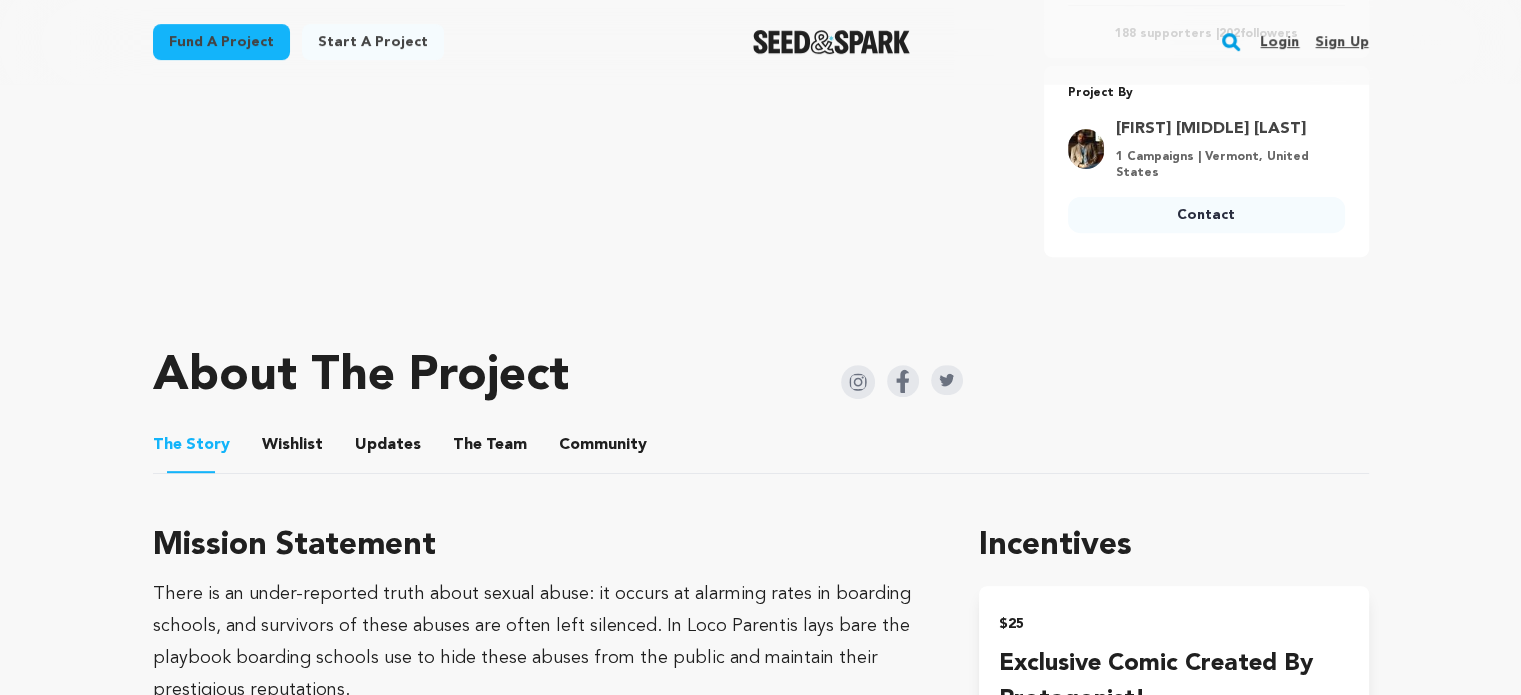 scroll, scrollTop: 743, scrollLeft: 0, axis: vertical 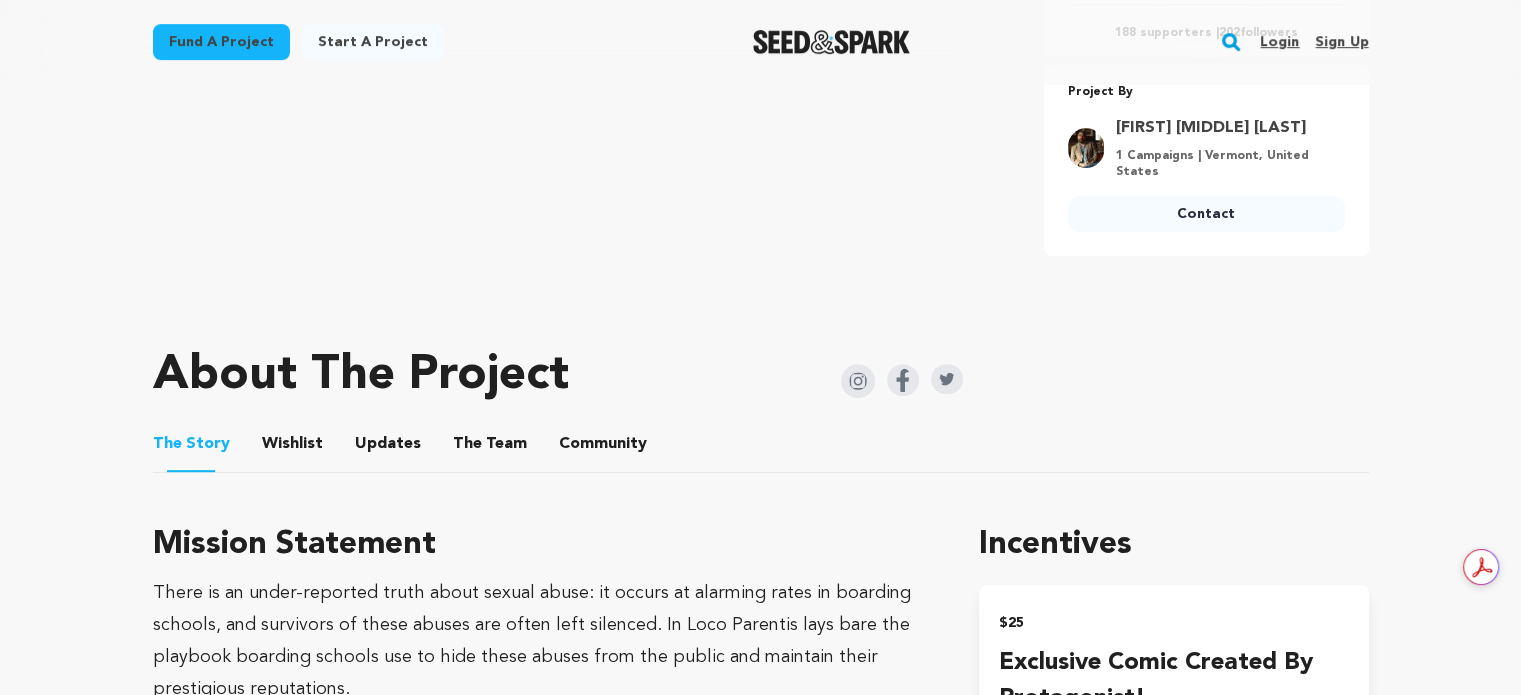 click on "Wishlist" at bounding box center [292, 448] 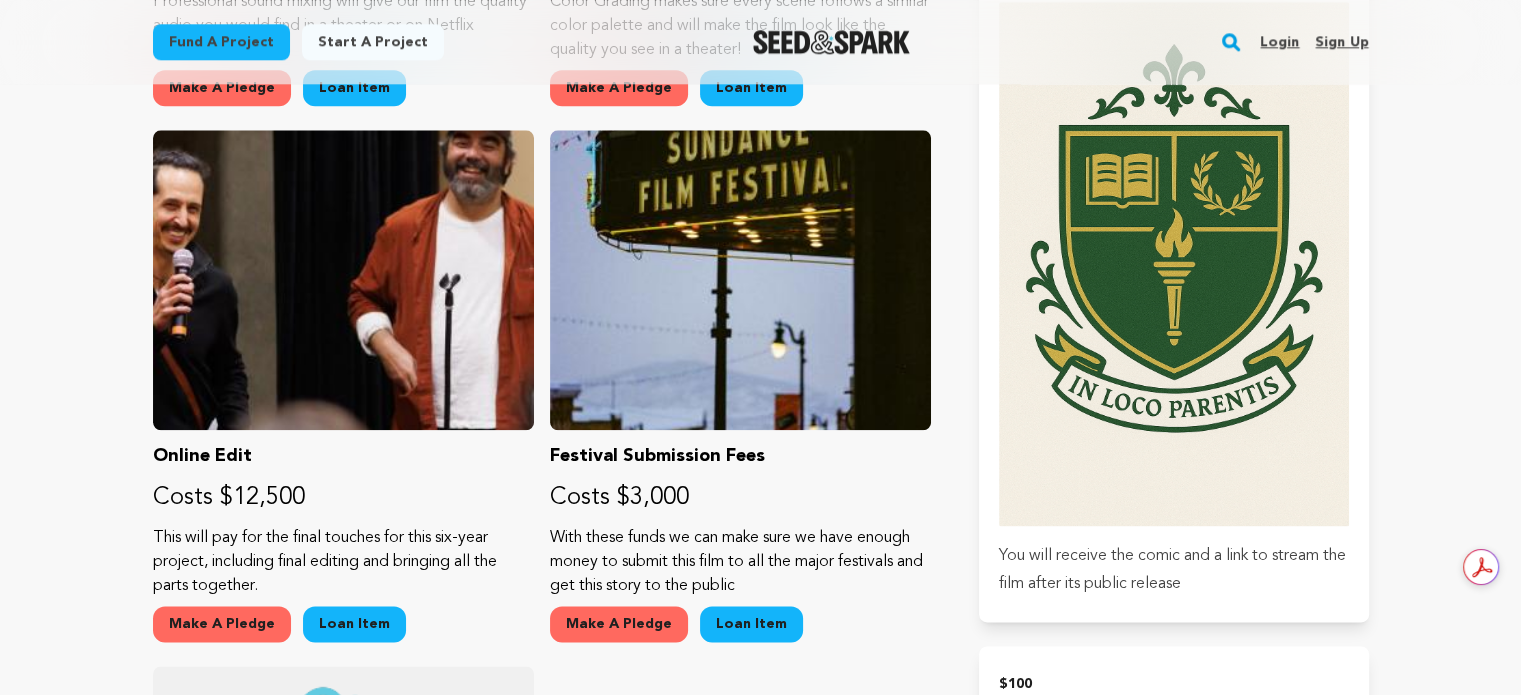 scroll, scrollTop: 2347, scrollLeft: 0, axis: vertical 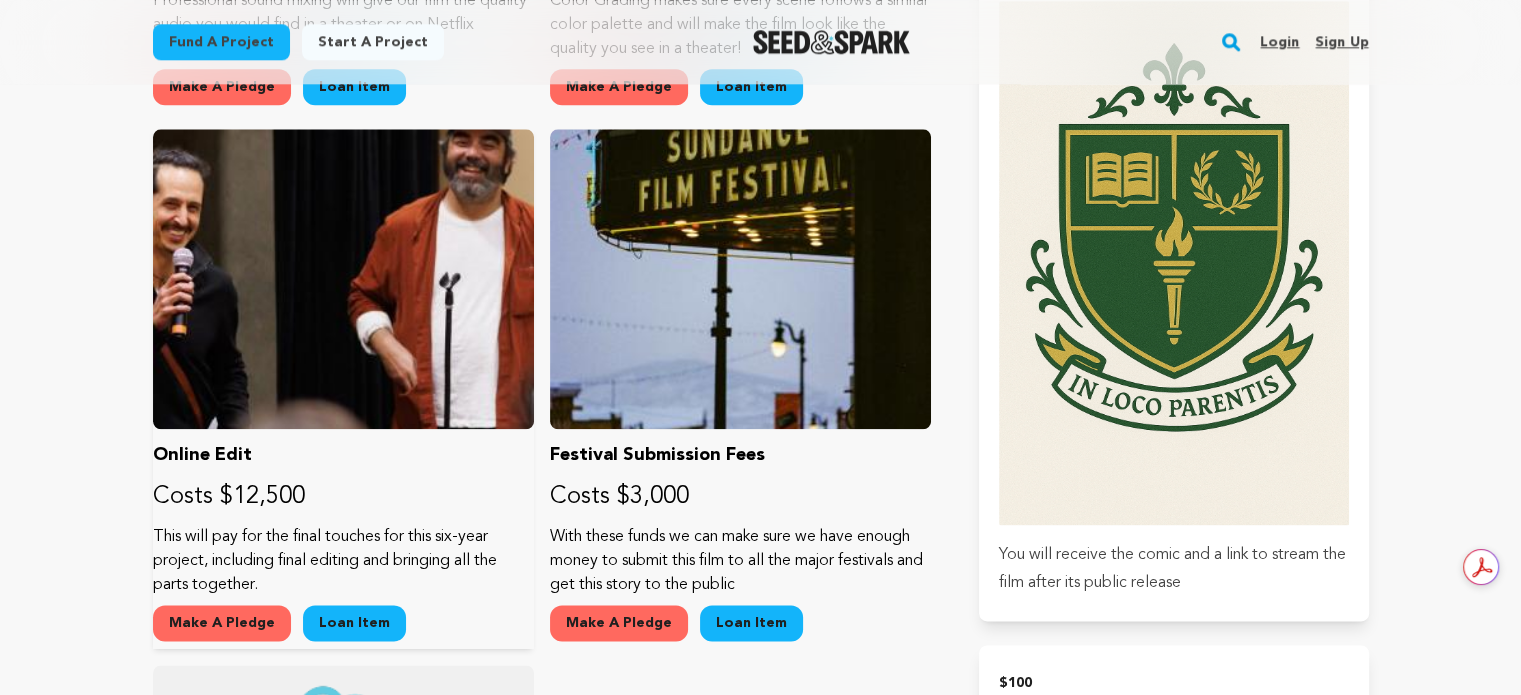 click at bounding box center [343, 279] 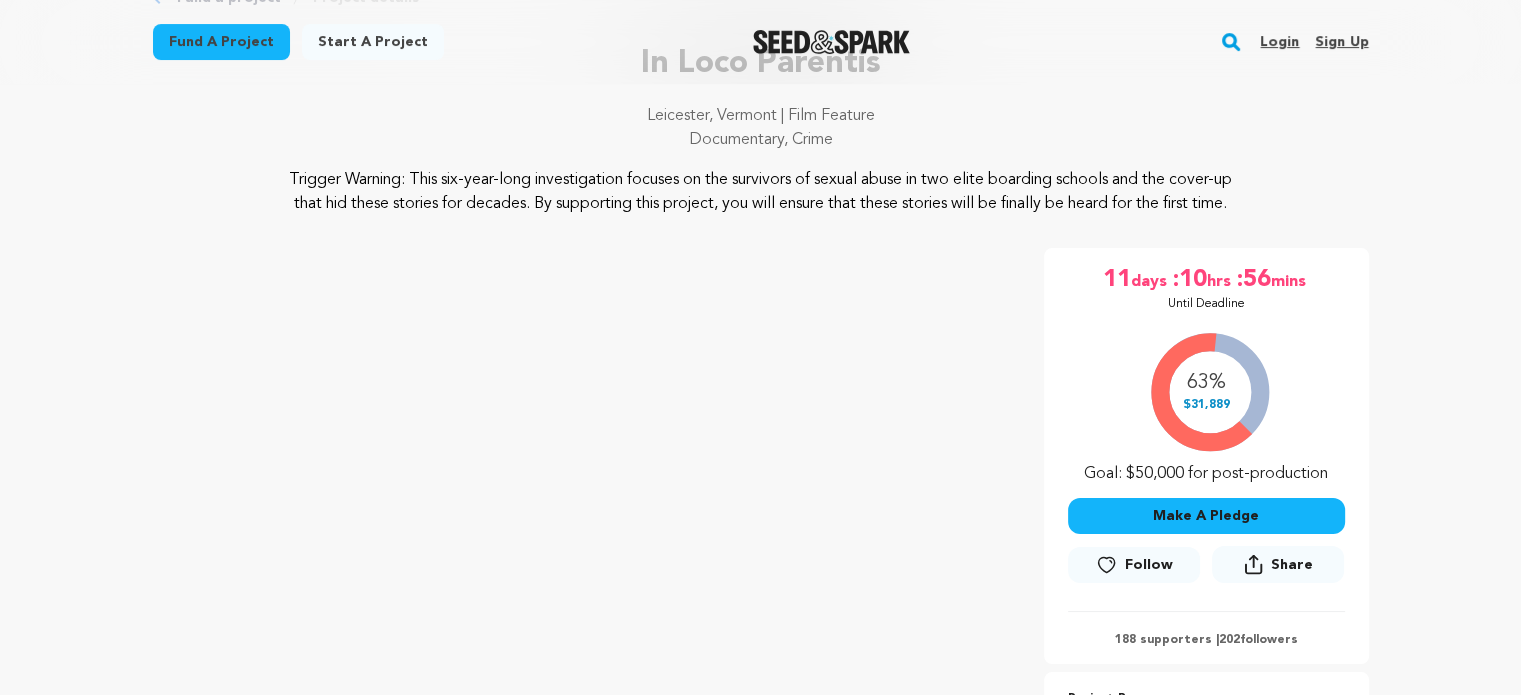 scroll, scrollTop: 0, scrollLeft: 0, axis: both 